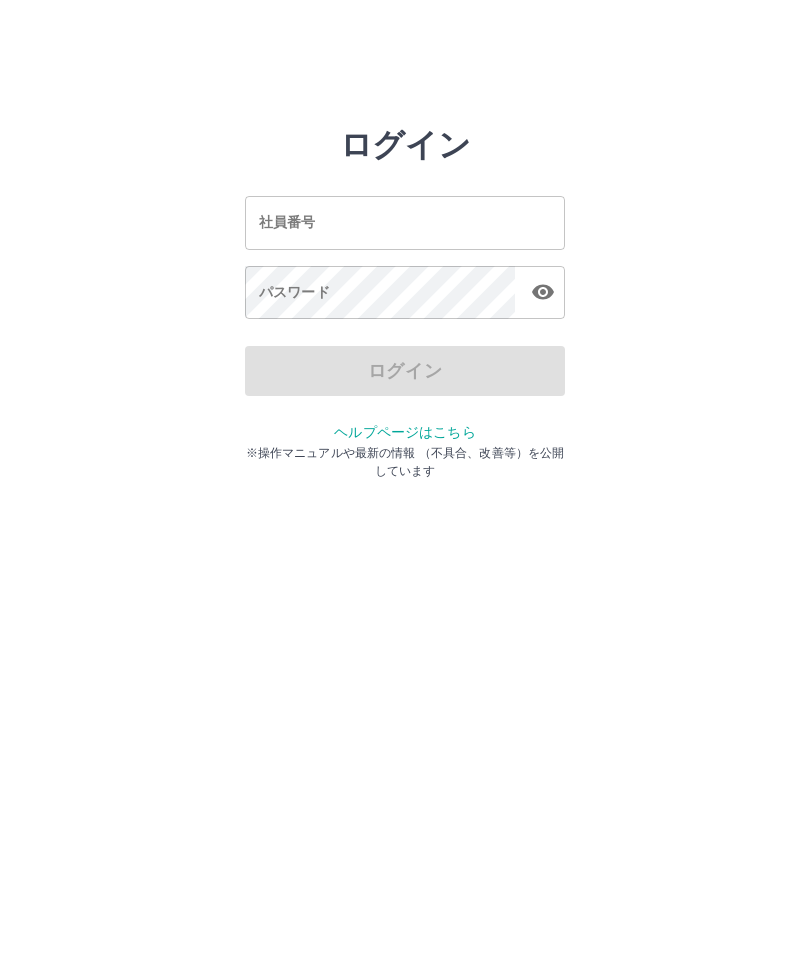 scroll, scrollTop: 0, scrollLeft: 0, axis: both 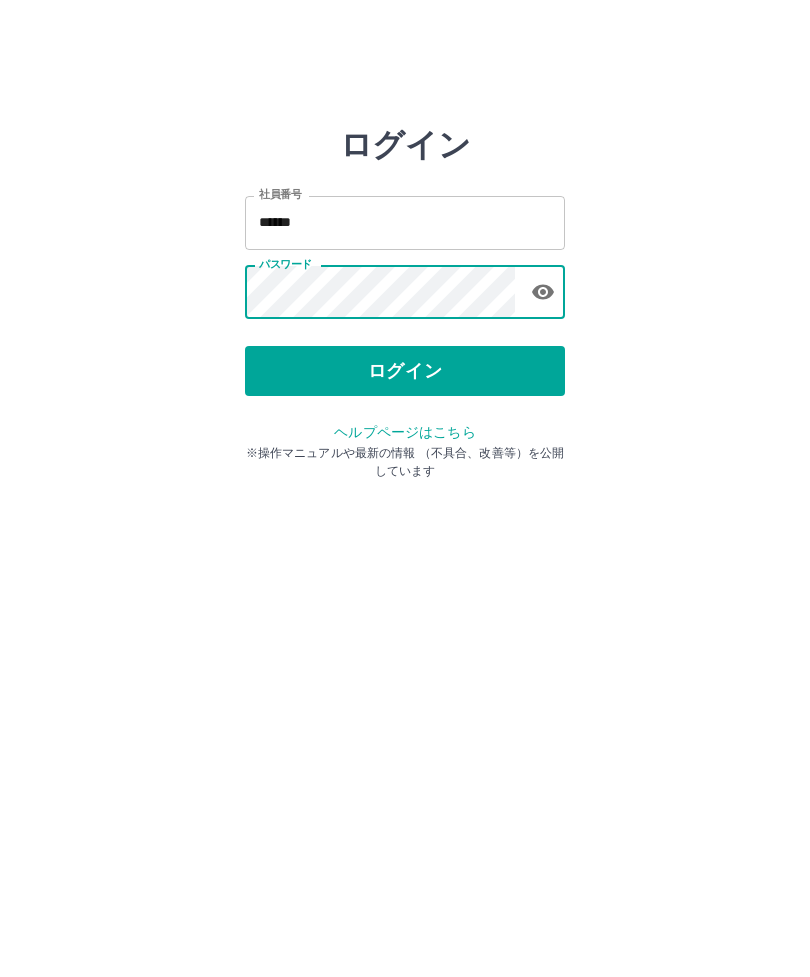 click on "ログイン" at bounding box center (405, 371) 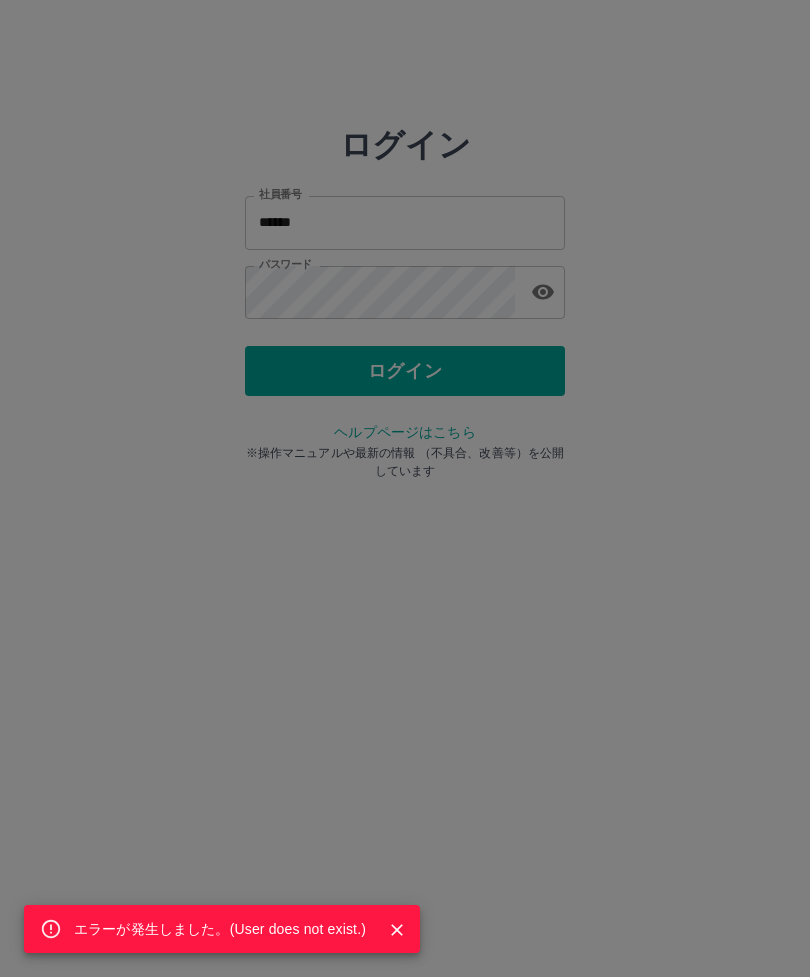 click on "エラーが発生しました。( User does not exist. )" at bounding box center (405, 488) 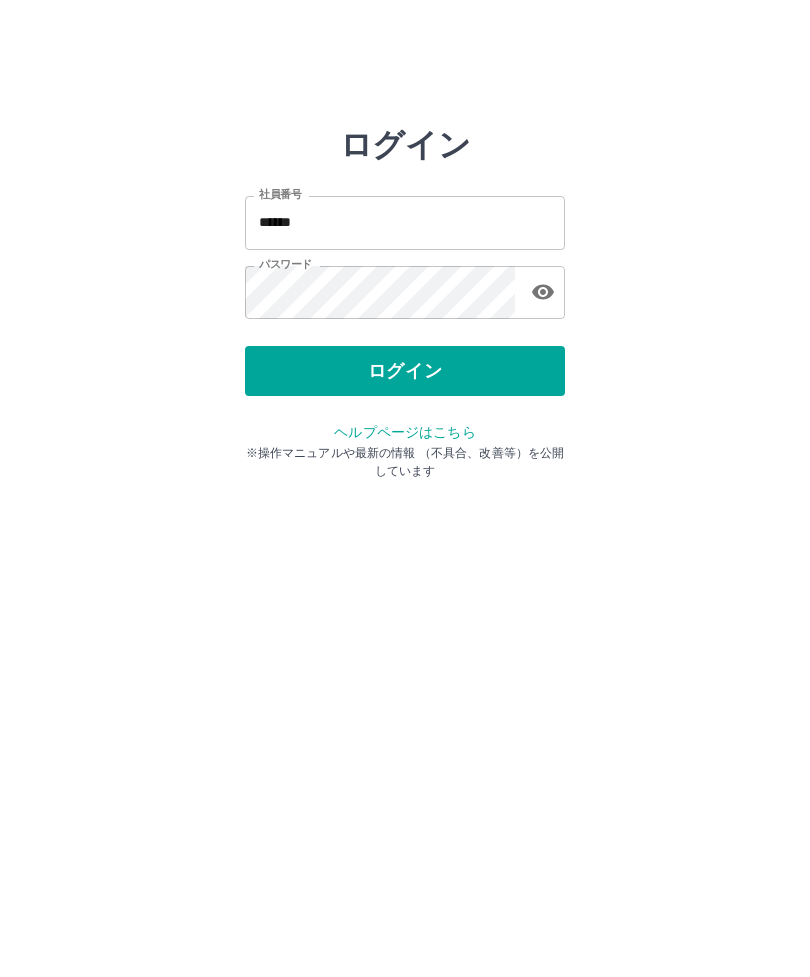 click on "******" at bounding box center [405, 222] 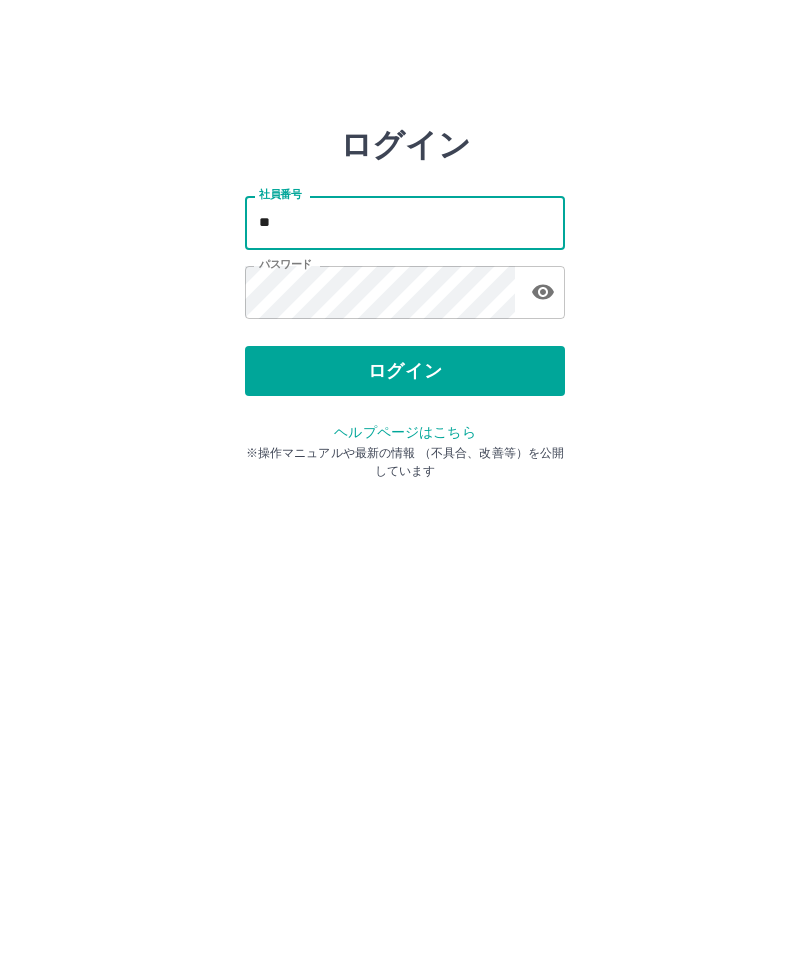 type on "*" 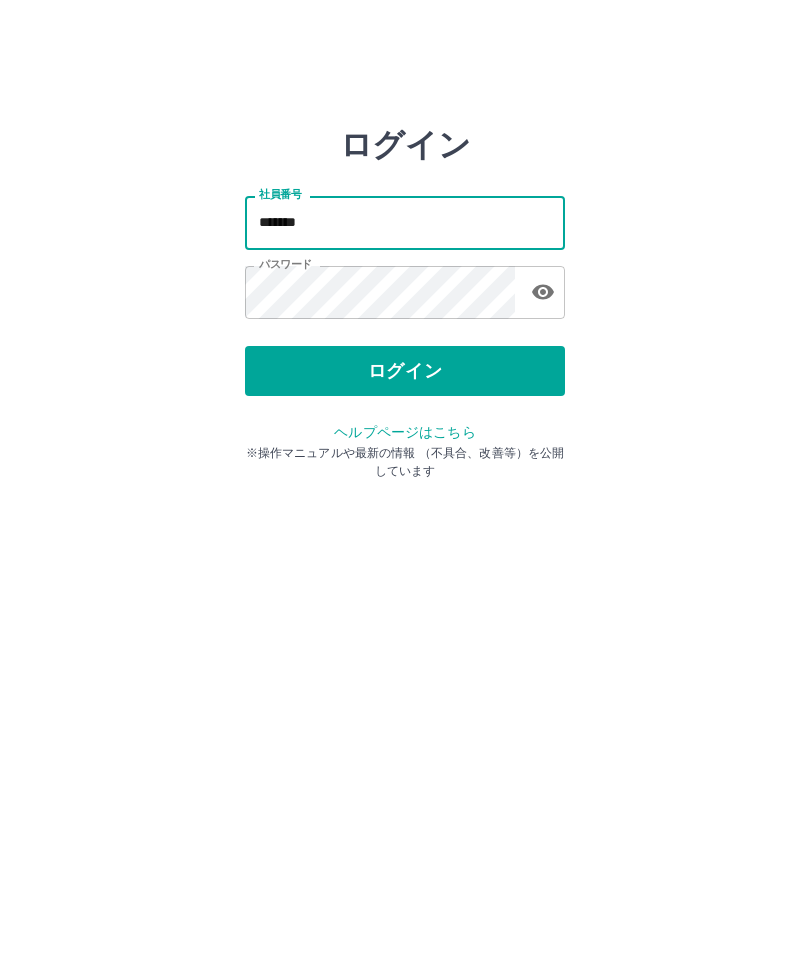 type on "*******" 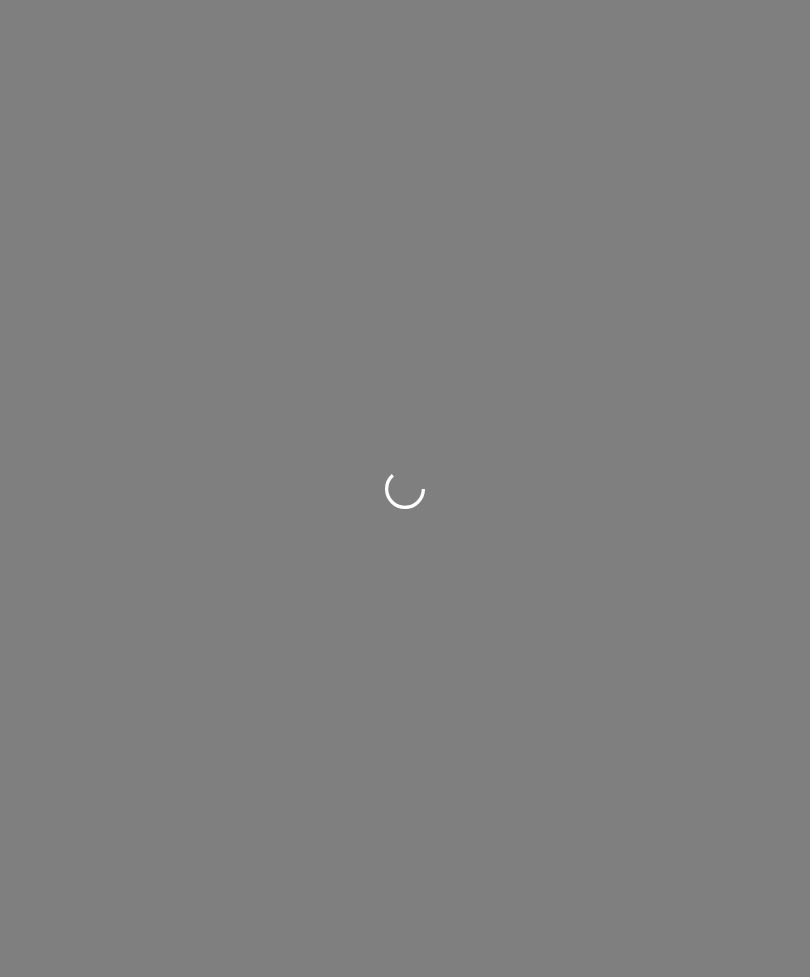 scroll, scrollTop: 0, scrollLeft: 0, axis: both 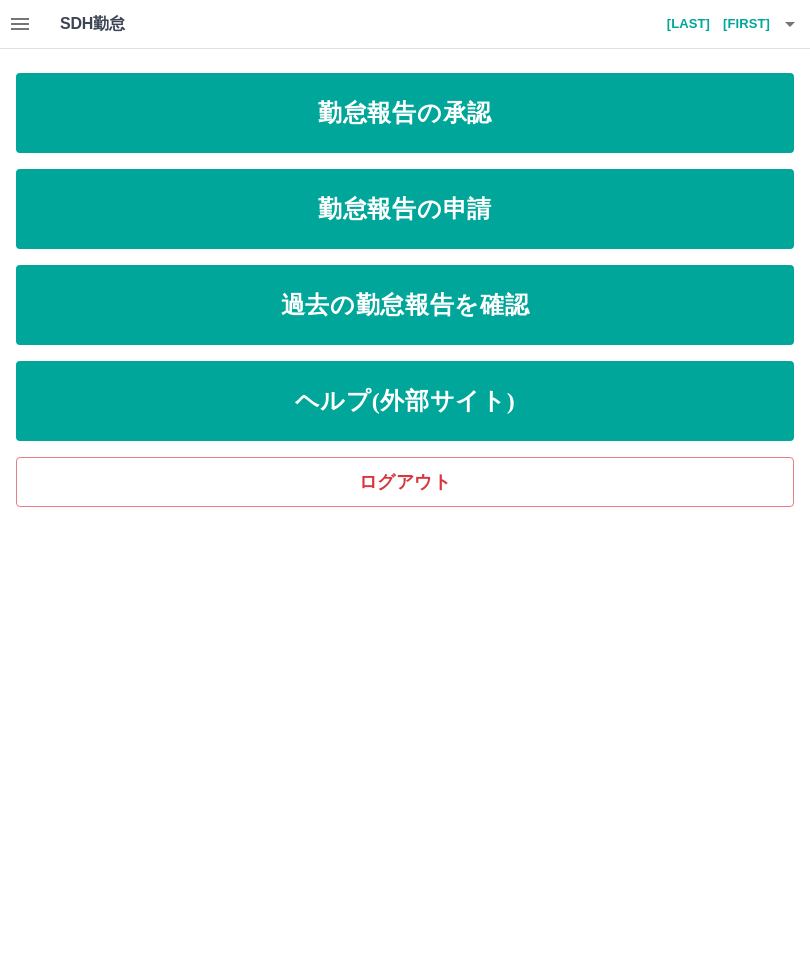 click on "勤怠報告の申請" at bounding box center (405, 209) 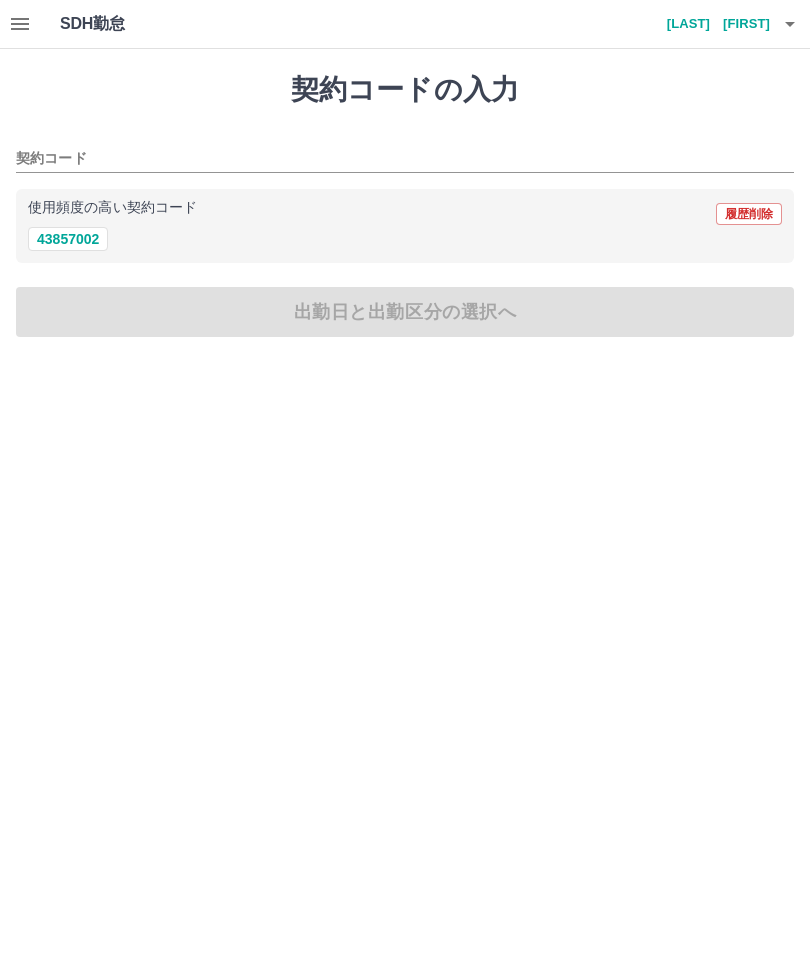 click on "43857002" at bounding box center [68, 239] 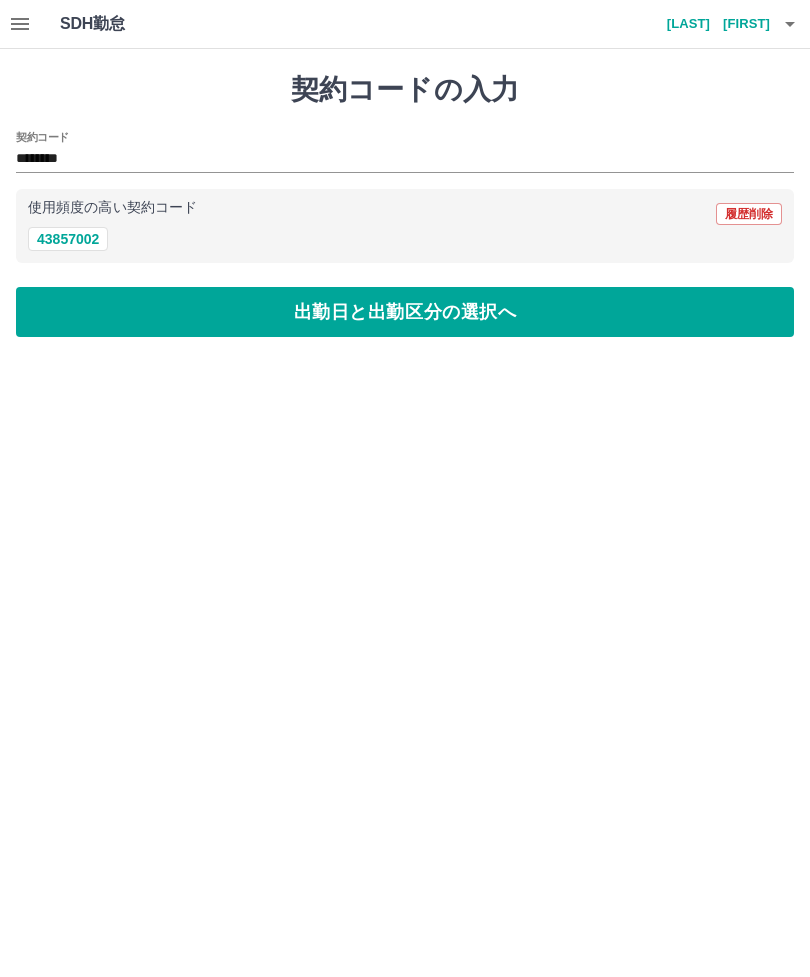 click on "出勤日と出勤区分の選択へ" at bounding box center (405, 312) 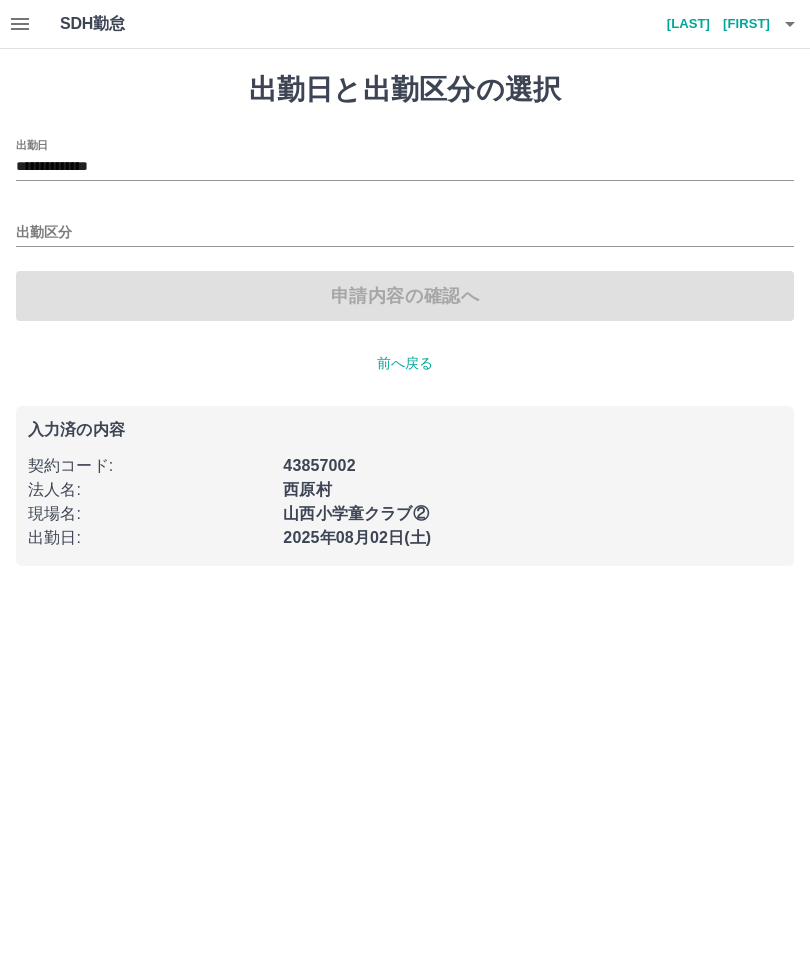 click on "出勤区分" at bounding box center [405, 233] 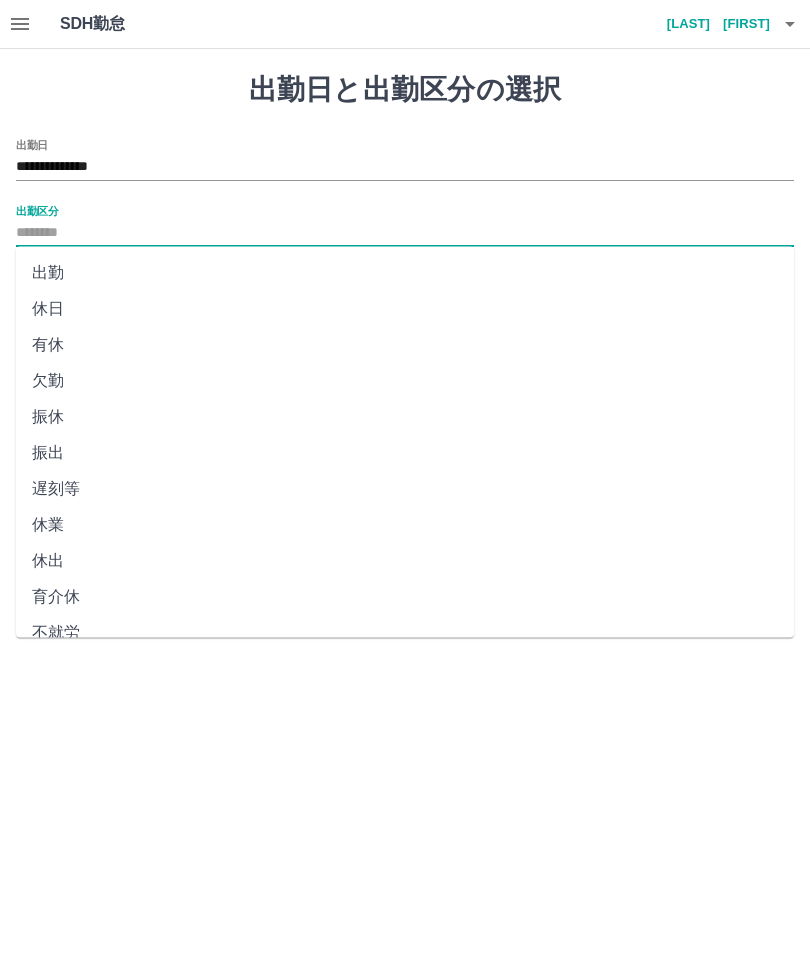 click on "出勤" at bounding box center (405, 273) 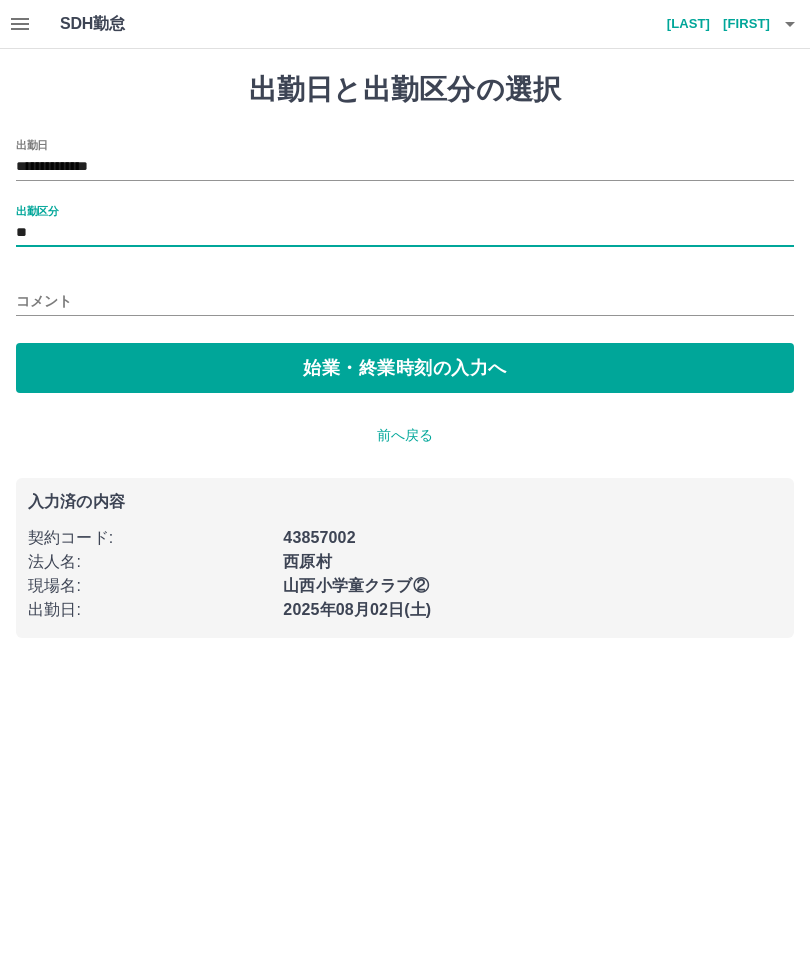 click on "コメント" at bounding box center (405, 301) 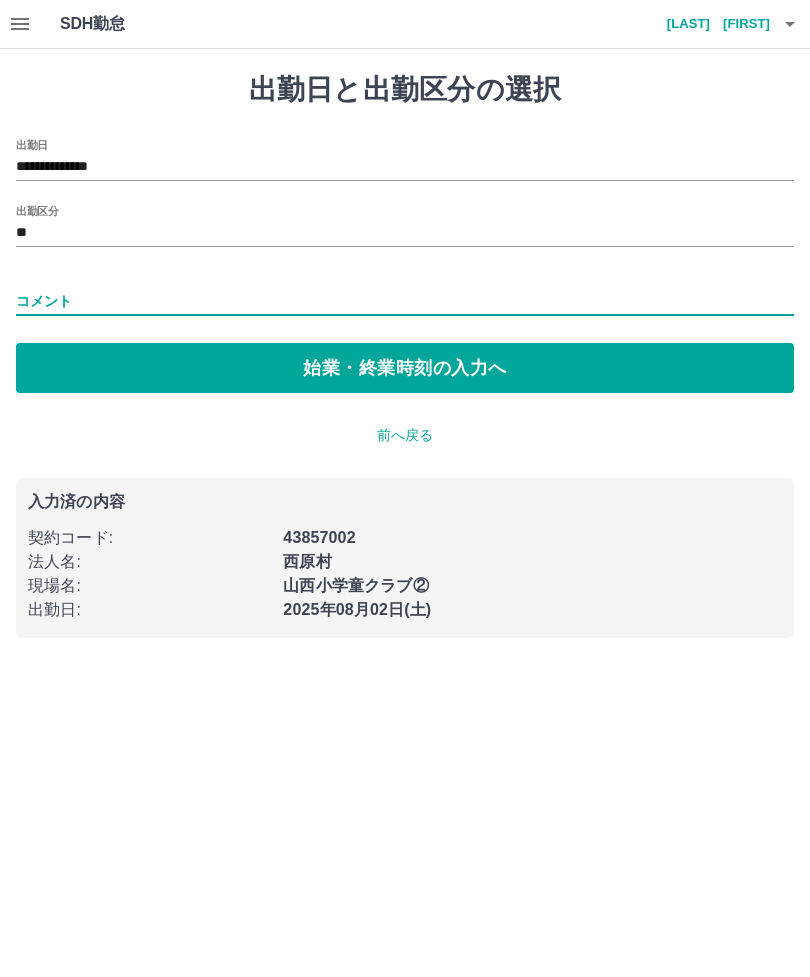 click on "コメント" at bounding box center (405, 301) 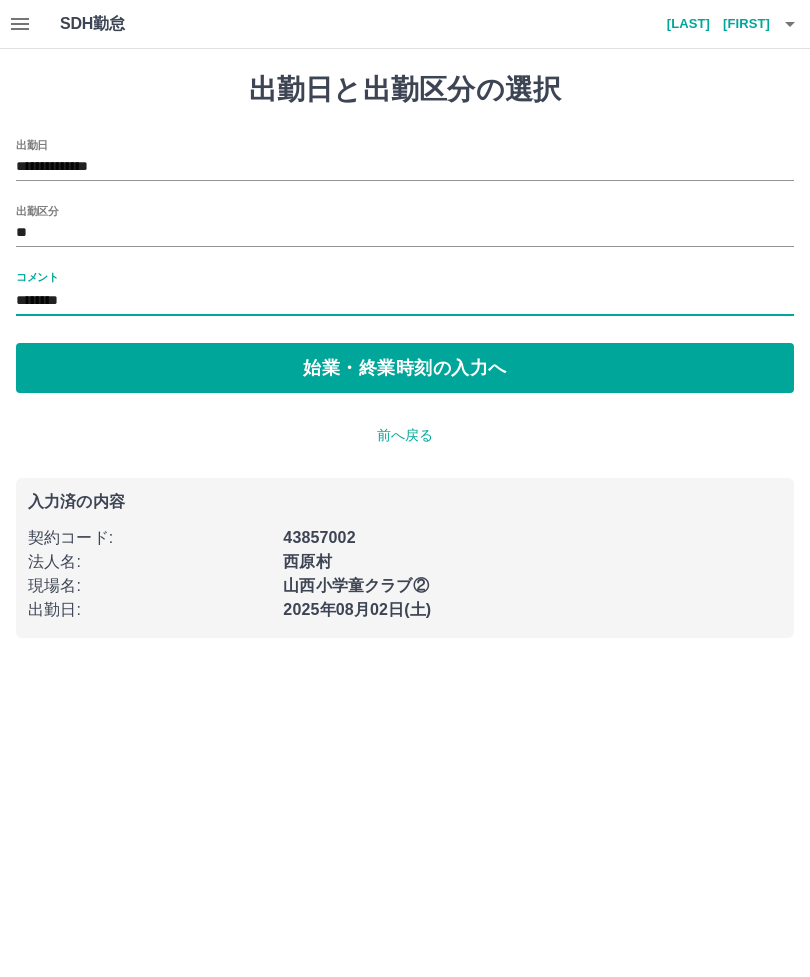 type on "********" 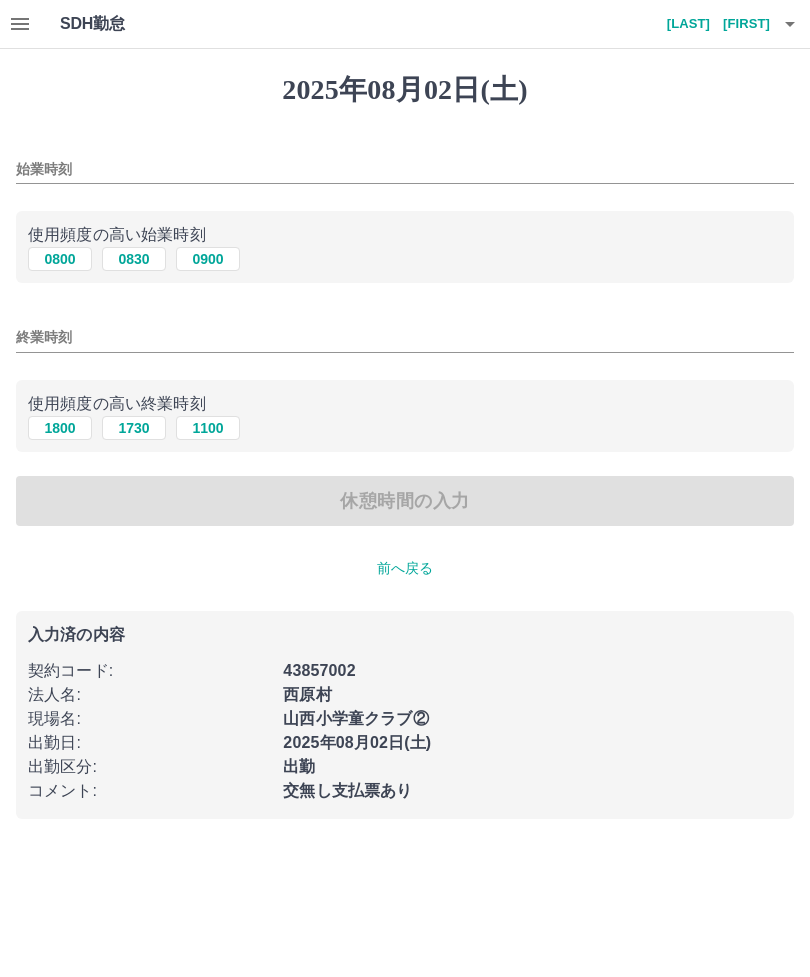 click on "始業時刻" at bounding box center (405, 169) 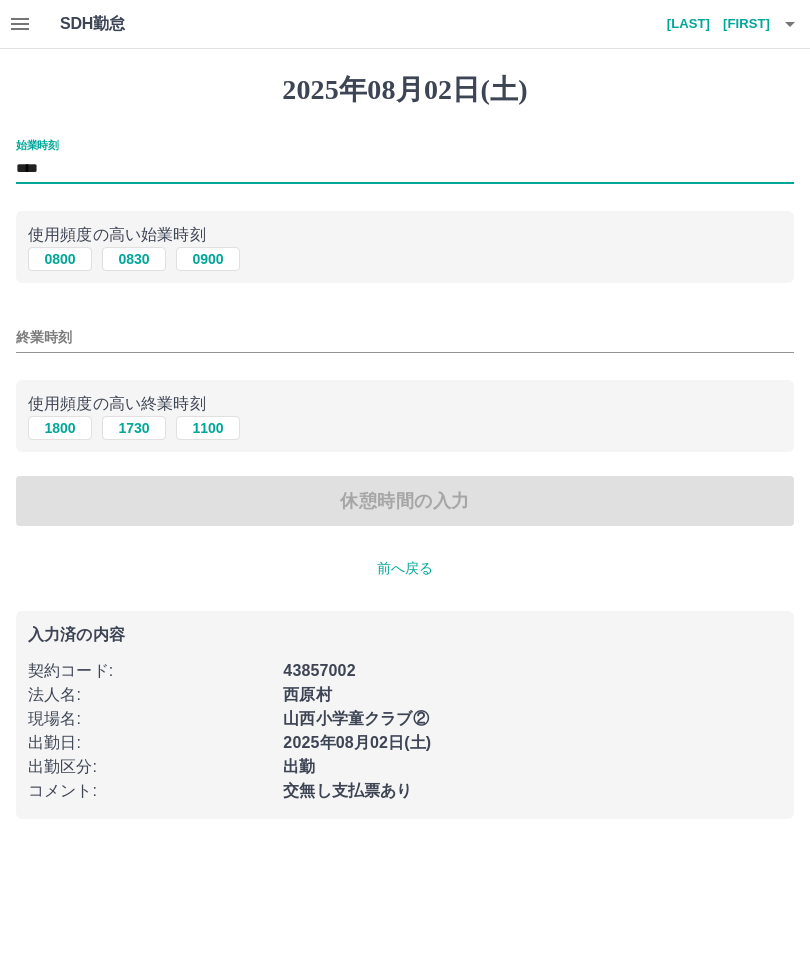 type on "****" 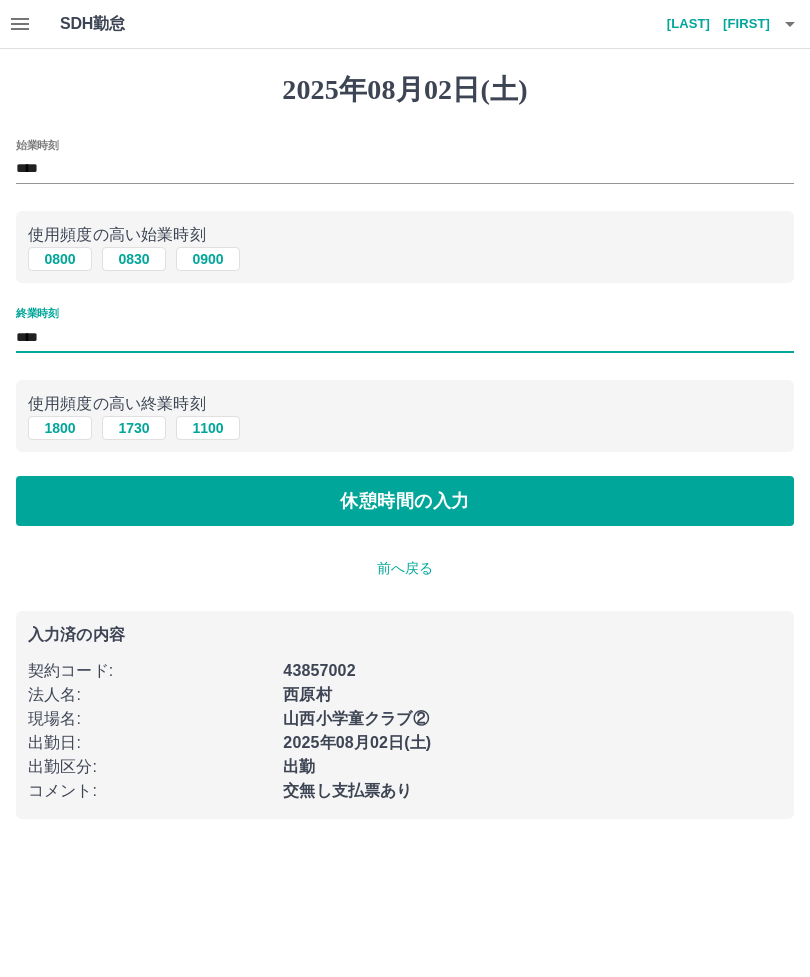 type on "****" 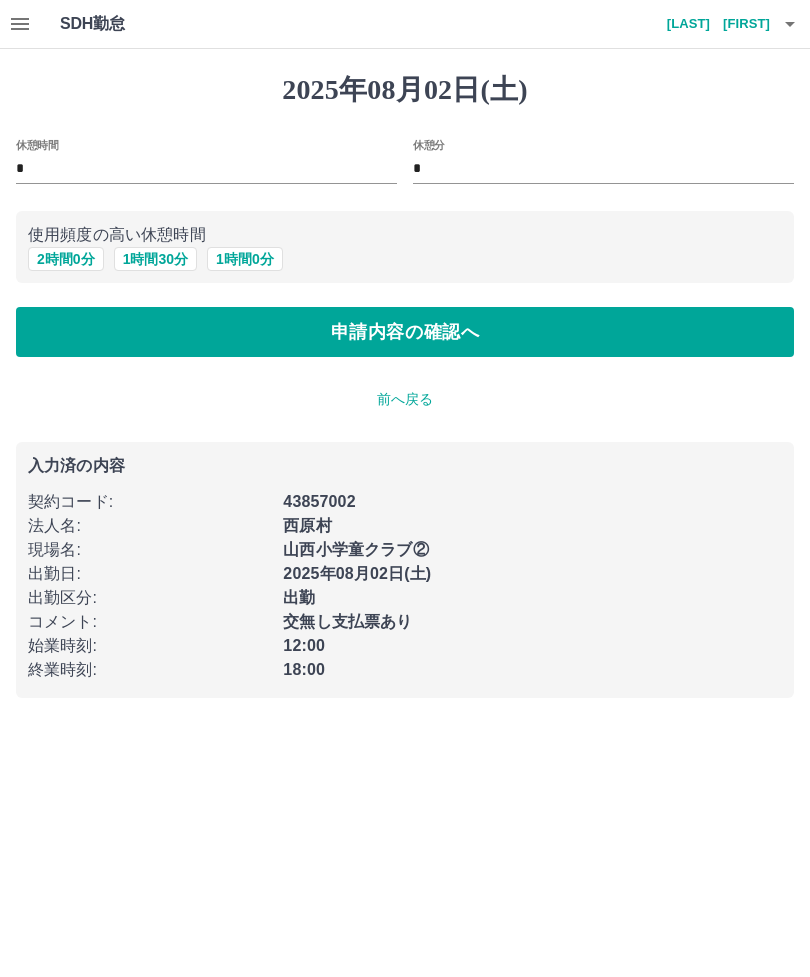 click on "申請内容の確認へ" at bounding box center (405, 332) 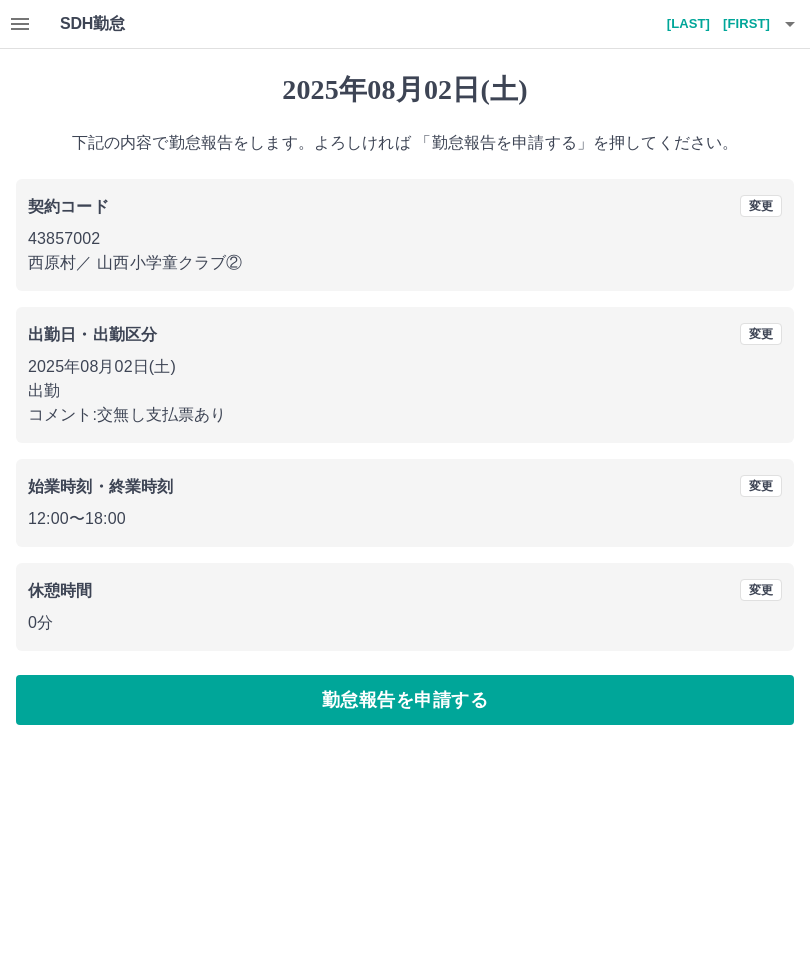 click on "勤怠報告を申請する" at bounding box center [405, 700] 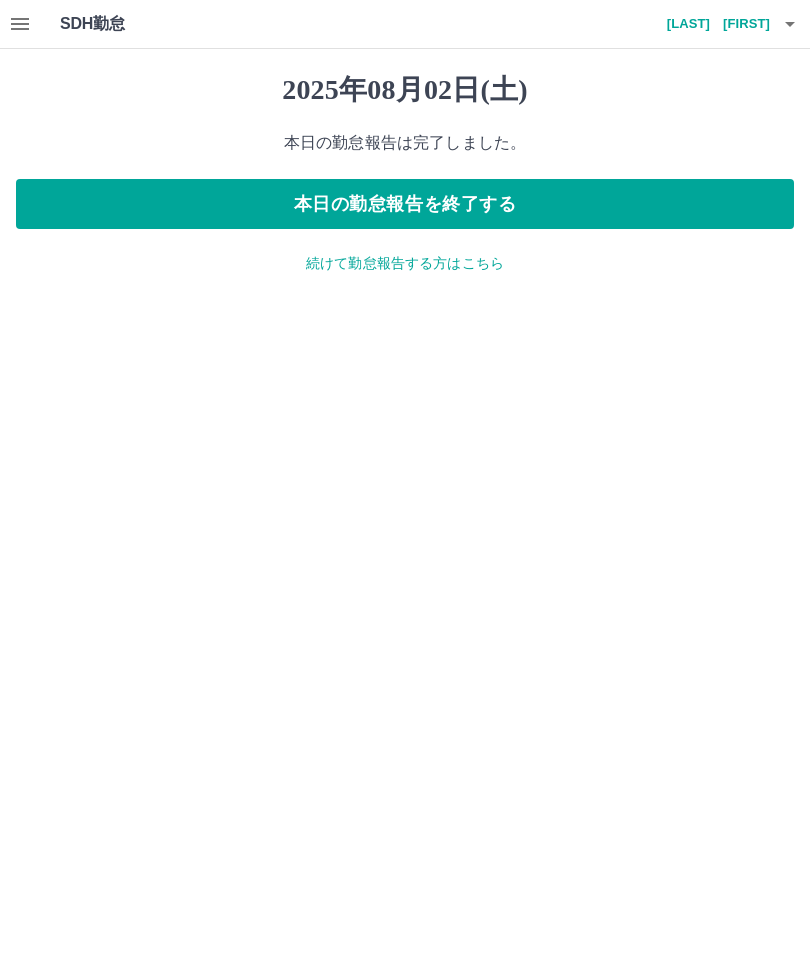 click on "本日の勤怠報告を終了する" at bounding box center [405, 204] 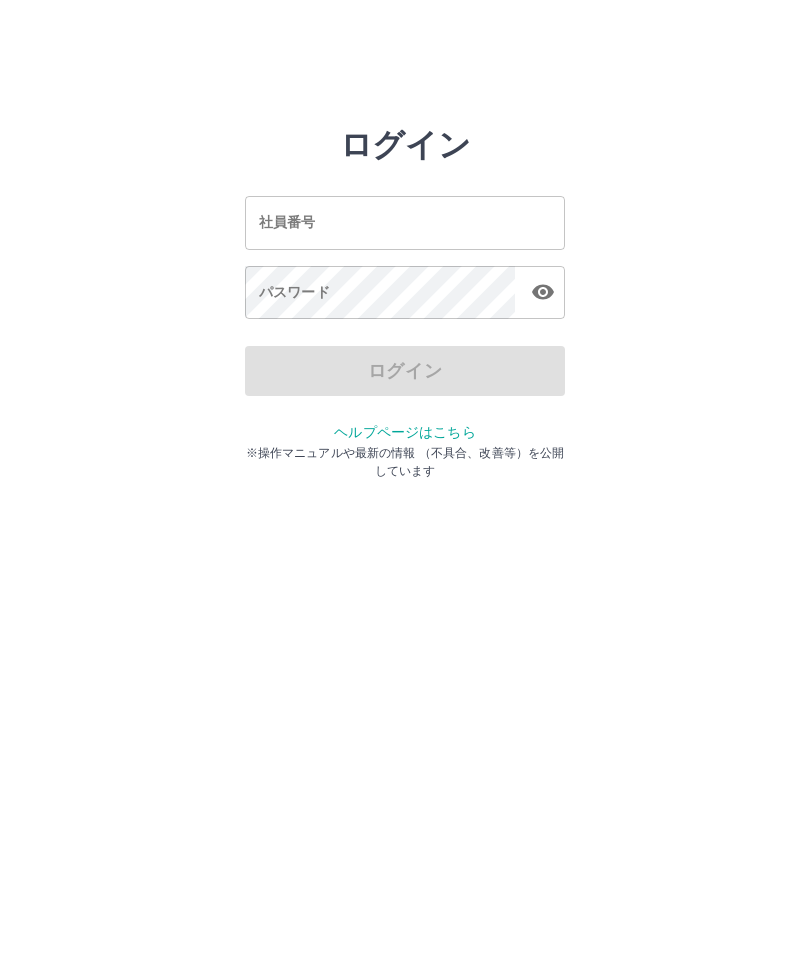 scroll, scrollTop: 0, scrollLeft: 0, axis: both 